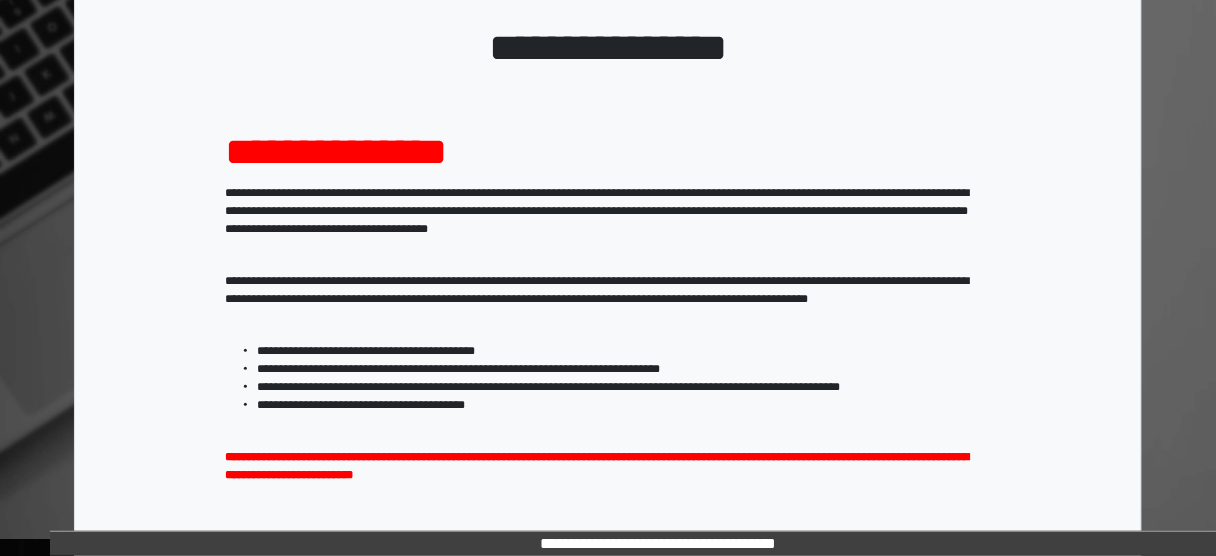 scroll, scrollTop: 370, scrollLeft: 0, axis: vertical 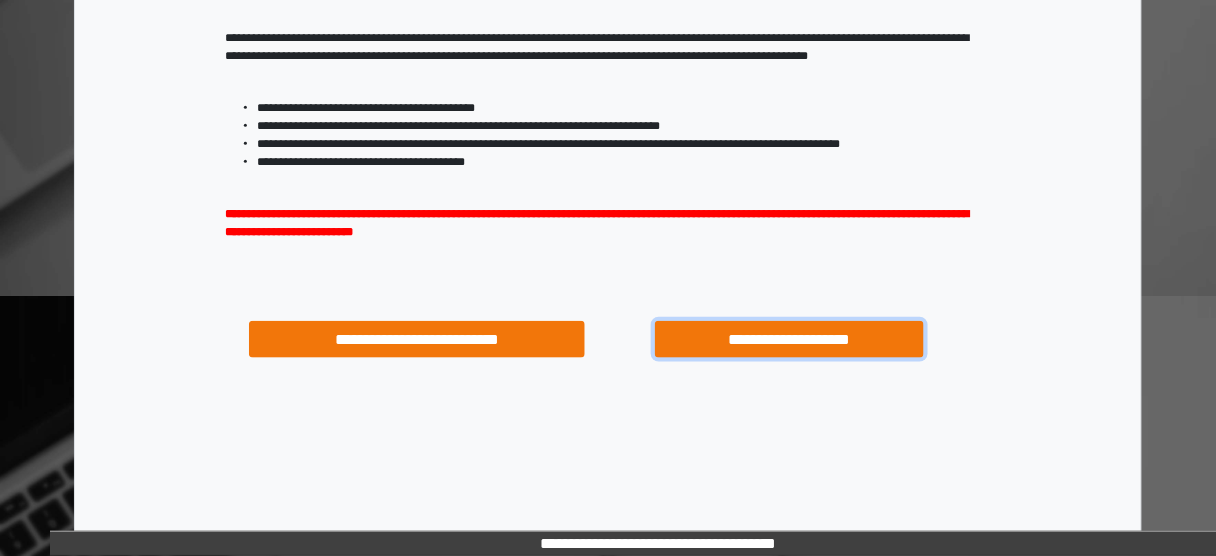 click on "**********" at bounding box center [789, 339] 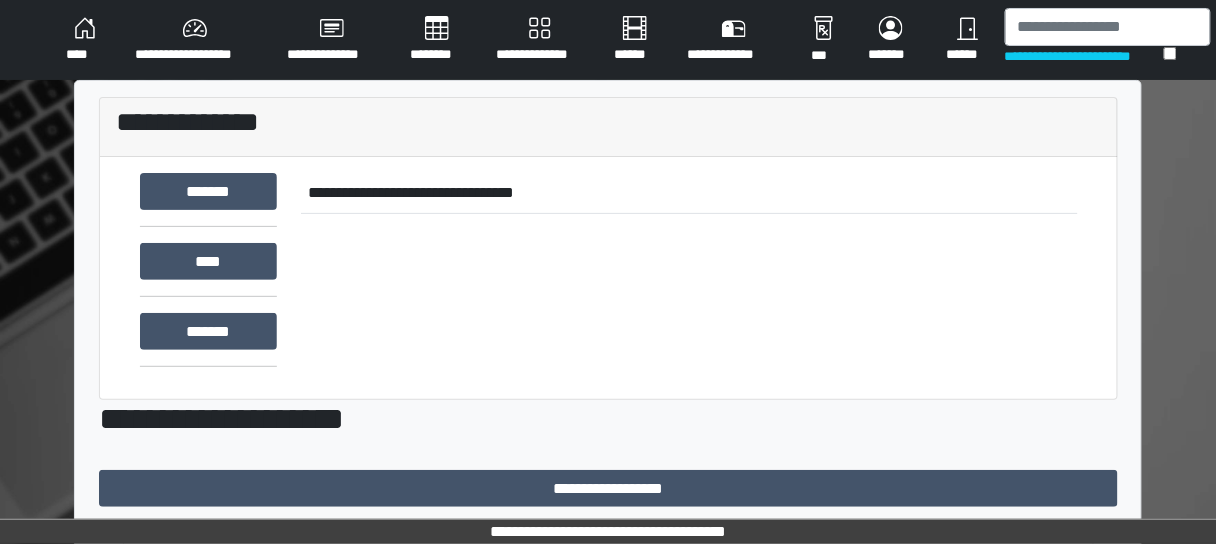 scroll, scrollTop: 0, scrollLeft: 0, axis: both 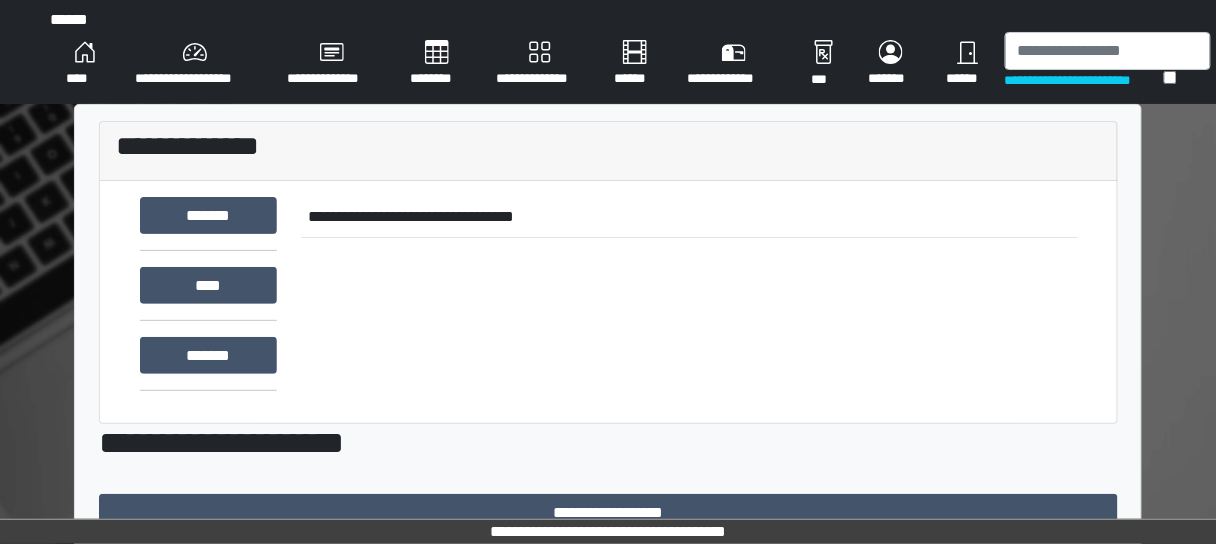 click on "**********" at bounding box center [539, 64] 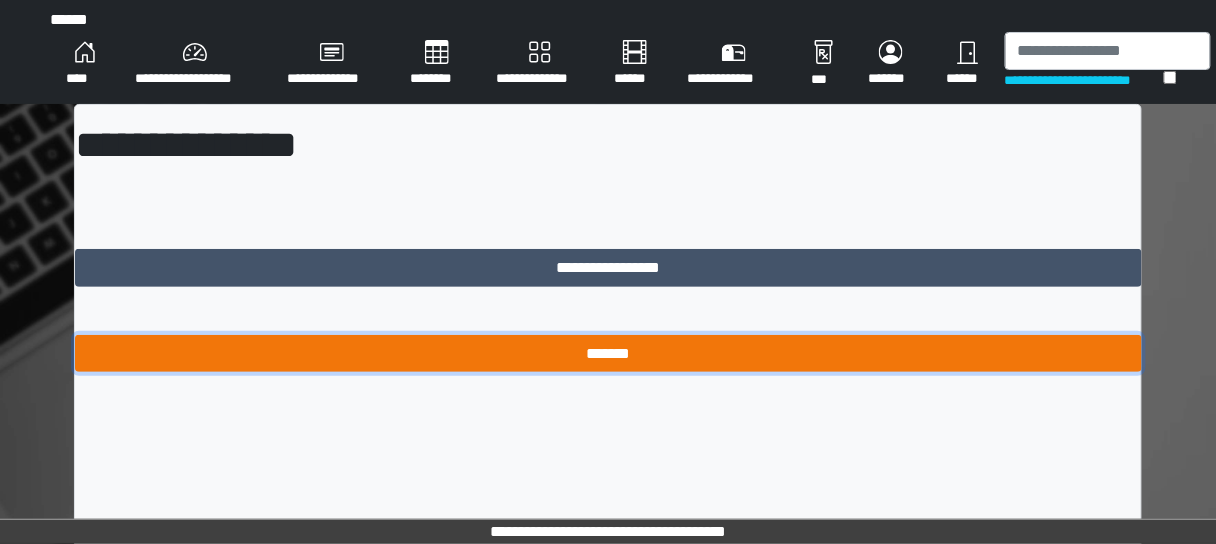 click on "*******" at bounding box center (608, 353) 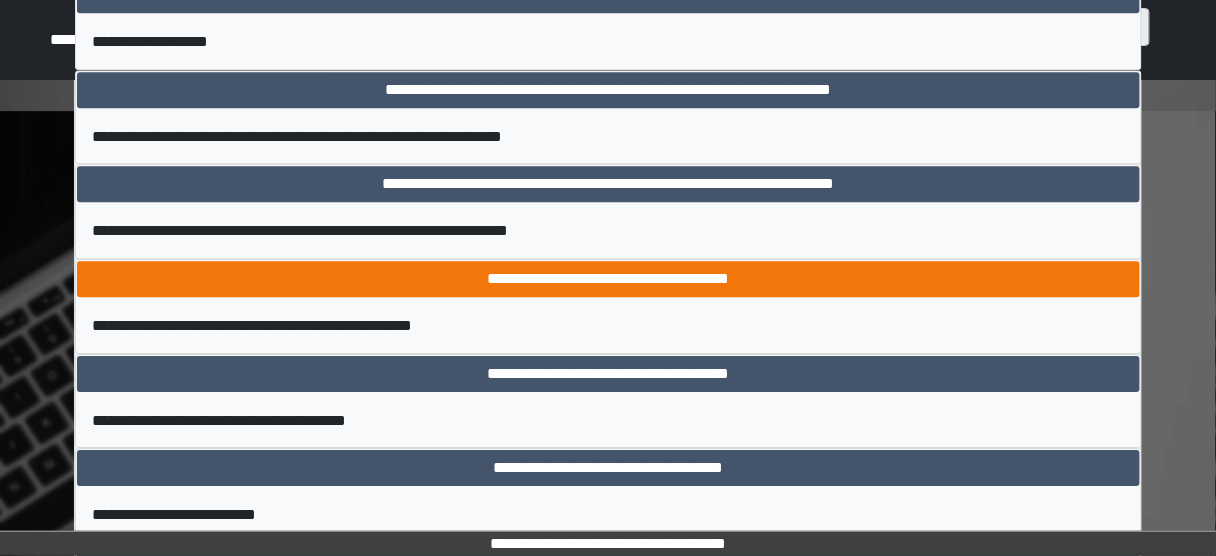 scroll, scrollTop: 1331, scrollLeft: 0, axis: vertical 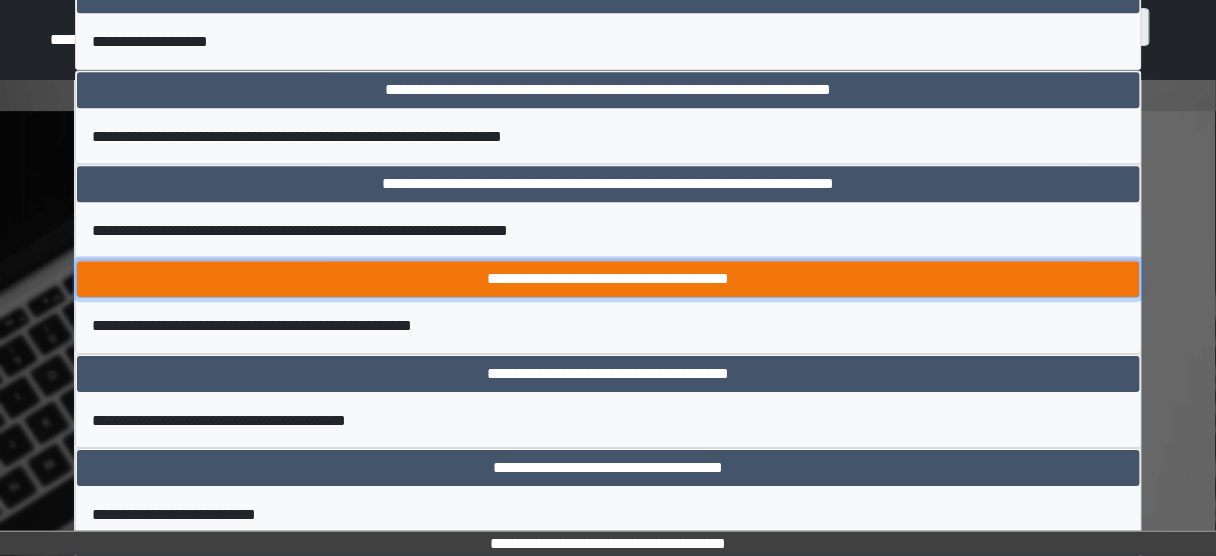 click on "**********" at bounding box center (608, 279) 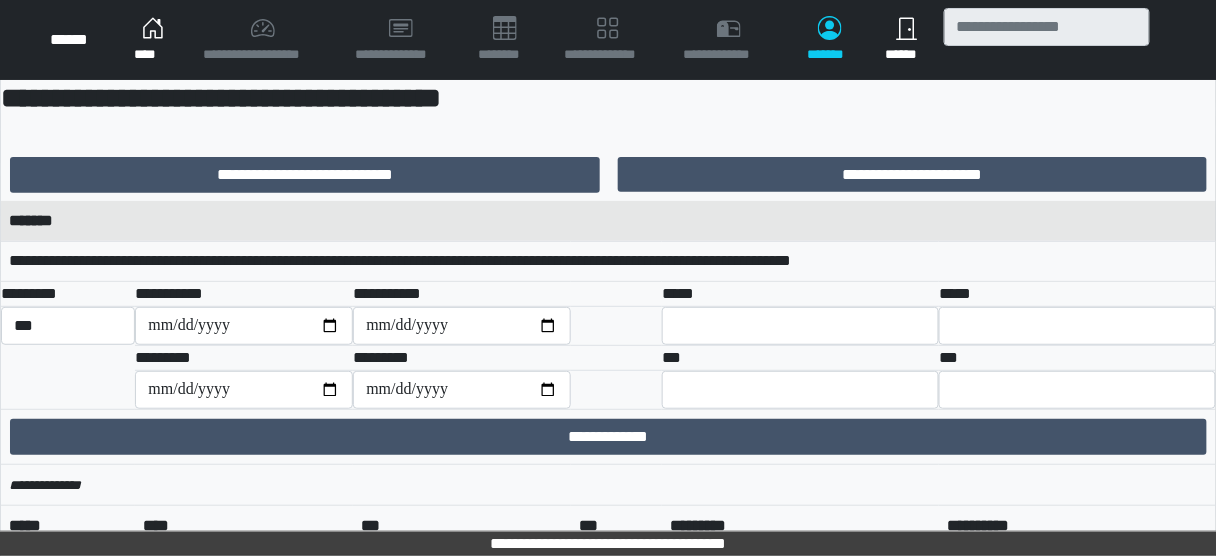 scroll, scrollTop: 0, scrollLeft: 0, axis: both 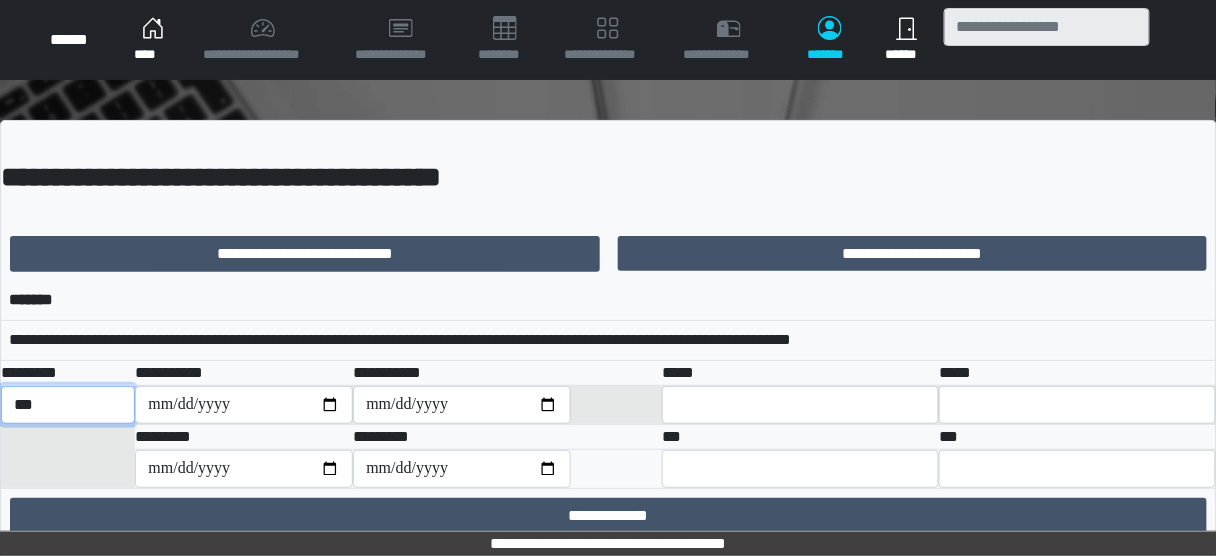 click on "*** *** ******** *** ******** ***** ***" at bounding box center (68, 405) 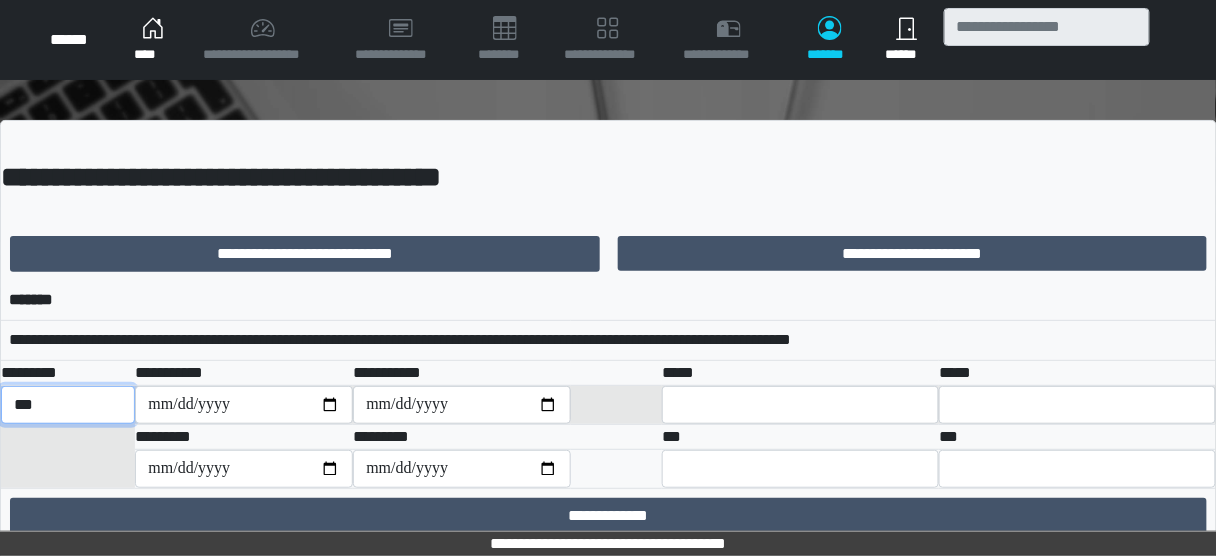 select on "***" 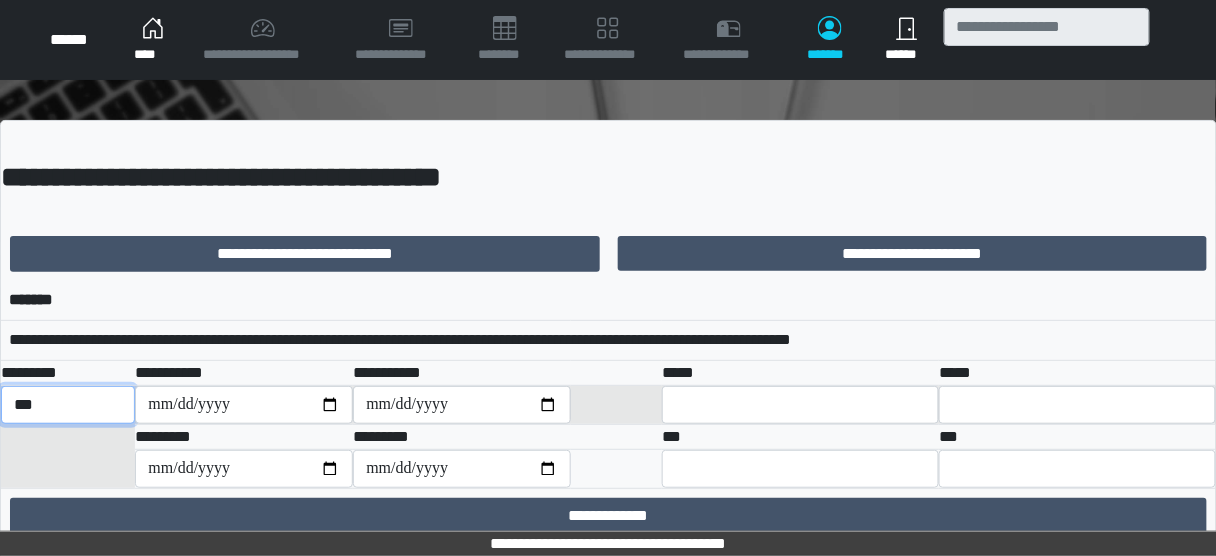 click on "*** *** ******** *** ******** ***** ***" at bounding box center [68, 405] 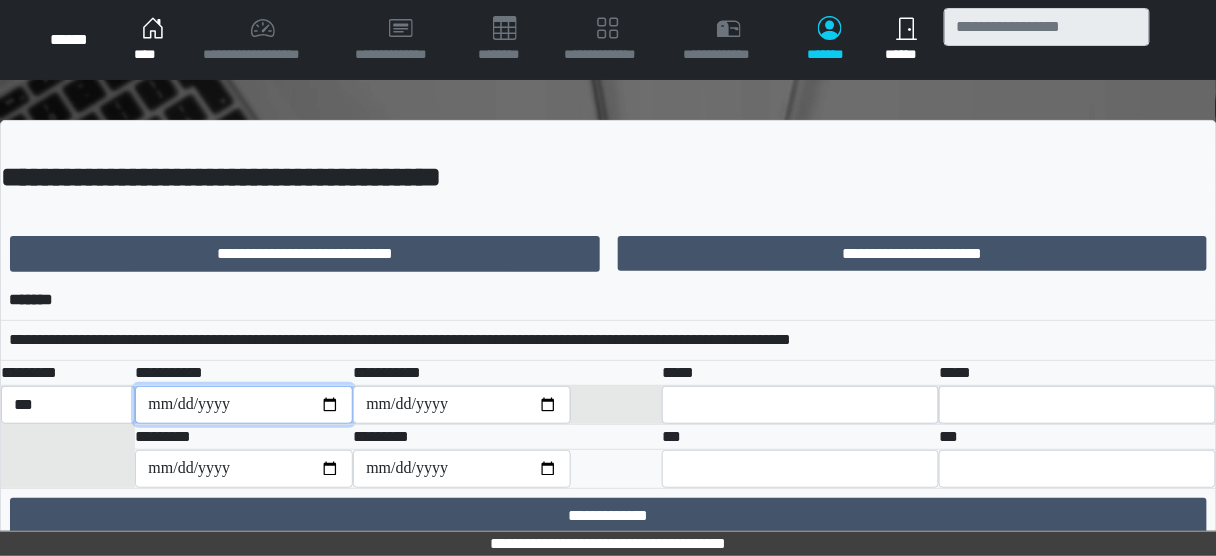 click at bounding box center (244, 405) 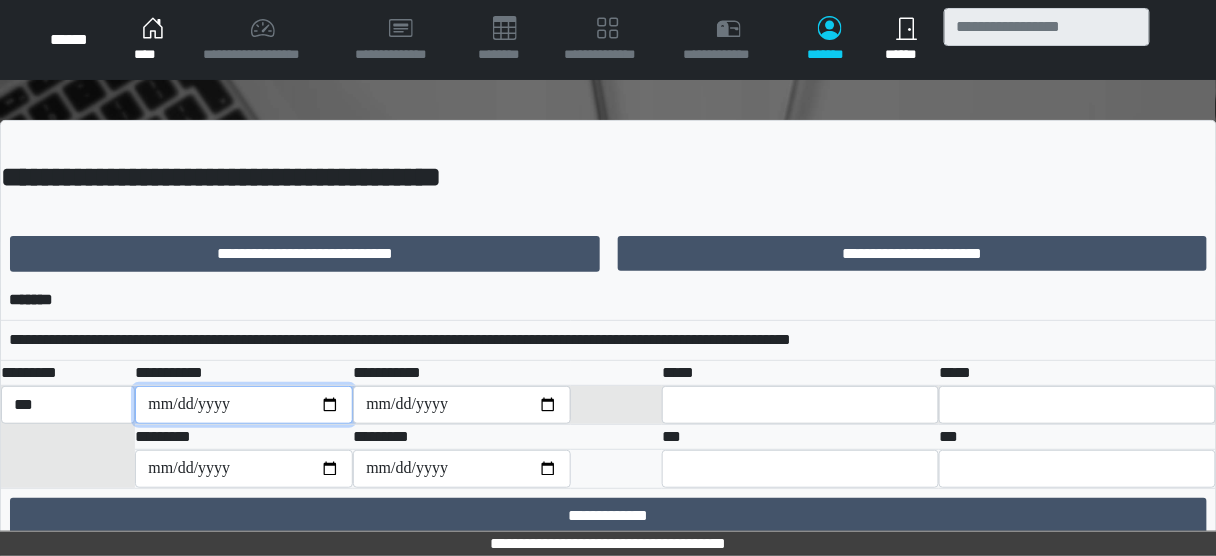 type on "**********" 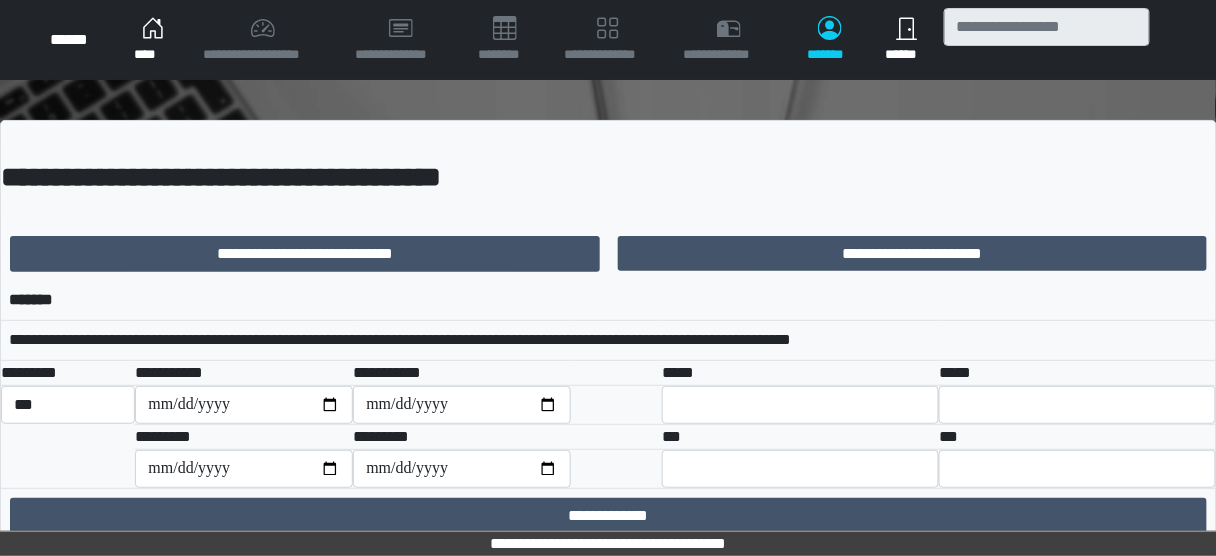 drag, startPoint x: 144, startPoint y: 65, endPoint x: 214, endPoint y: 21, distance: 82.68011 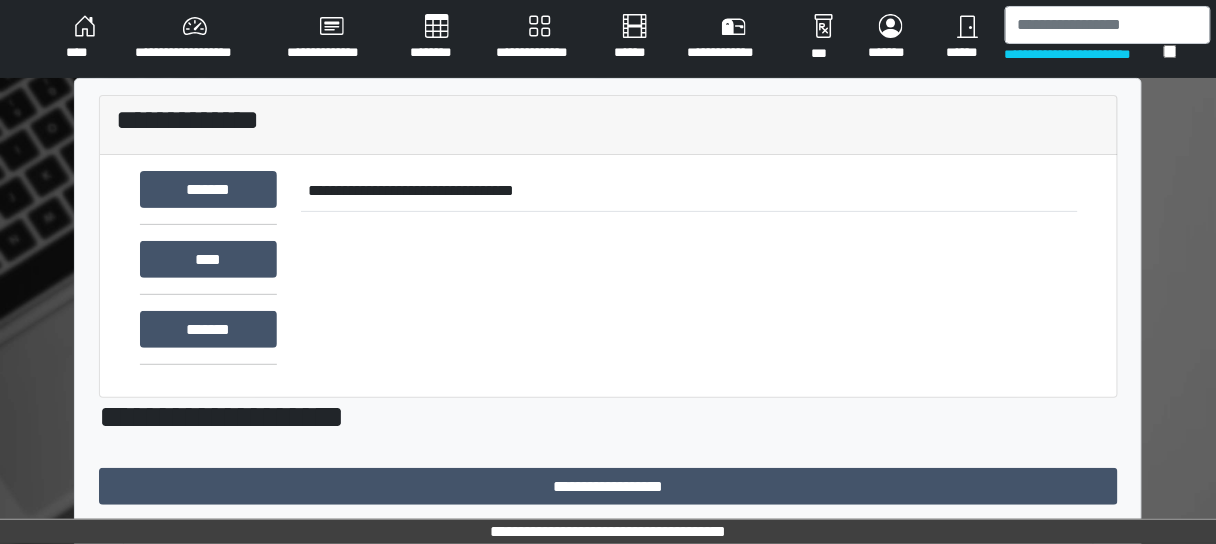 scroll, scrollTop: 0, scrollLeft: 0, axis: both 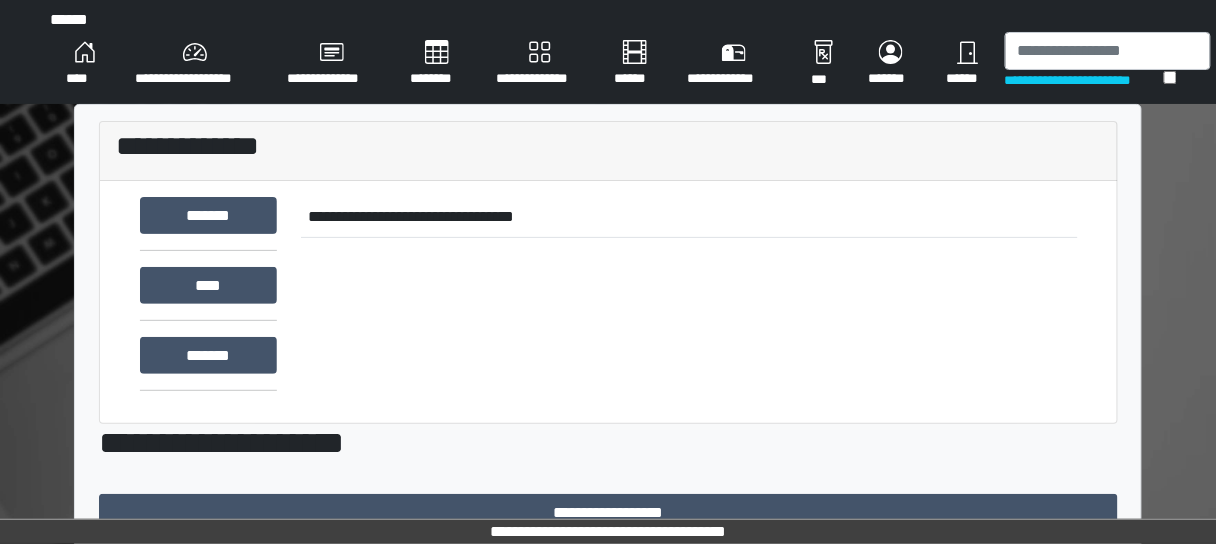 click on "**********" at bounding box center (539, 64) 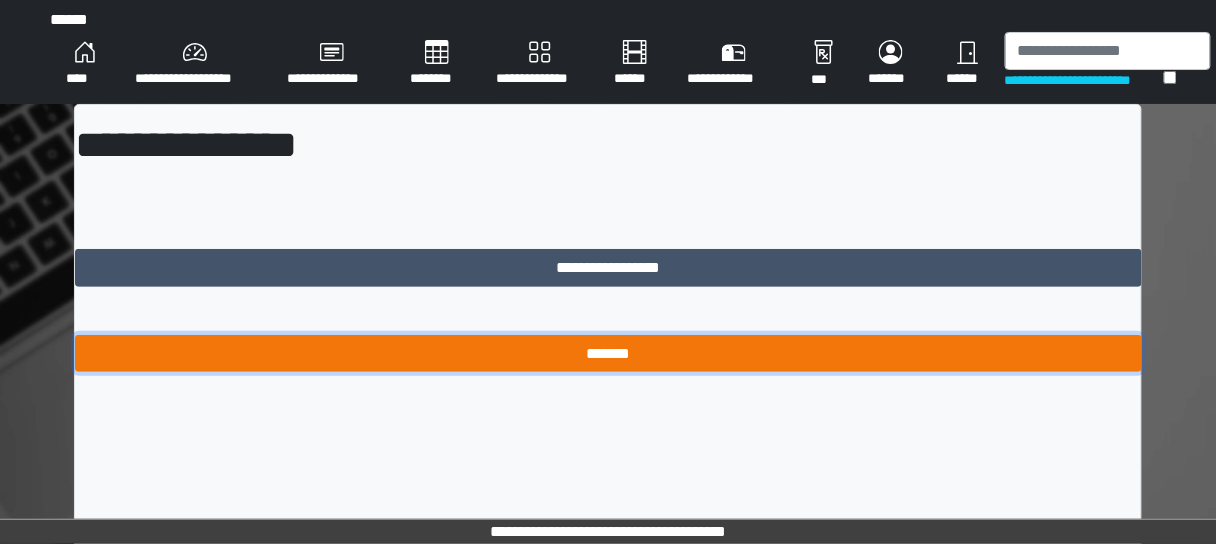 click on "*******" at bounding box center [608, 353] 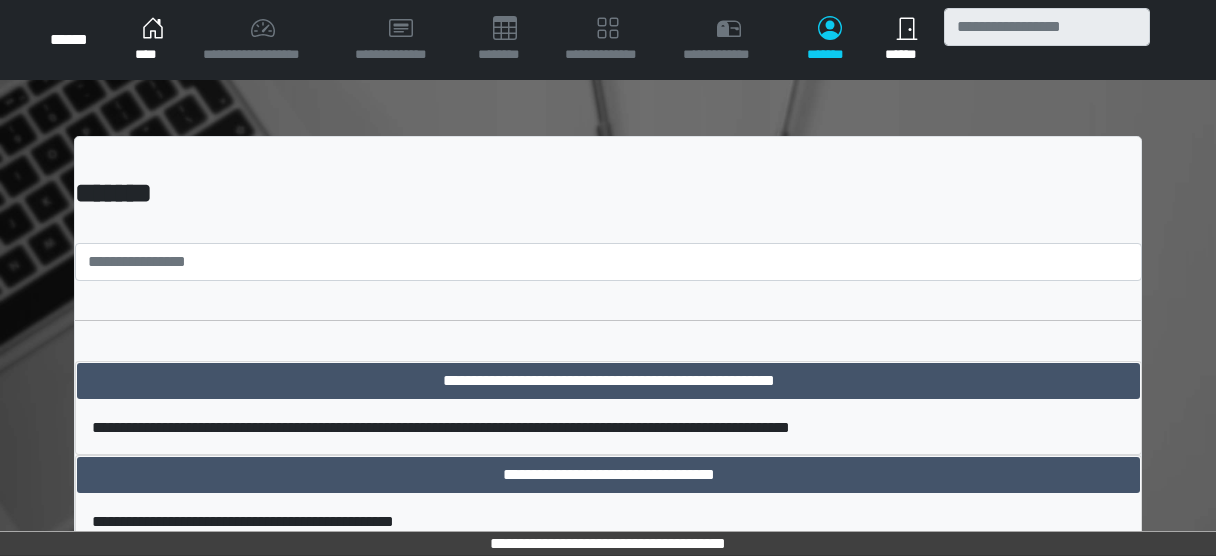 scroll, scrollTop: 0, scrollLeft: 0, axis: both 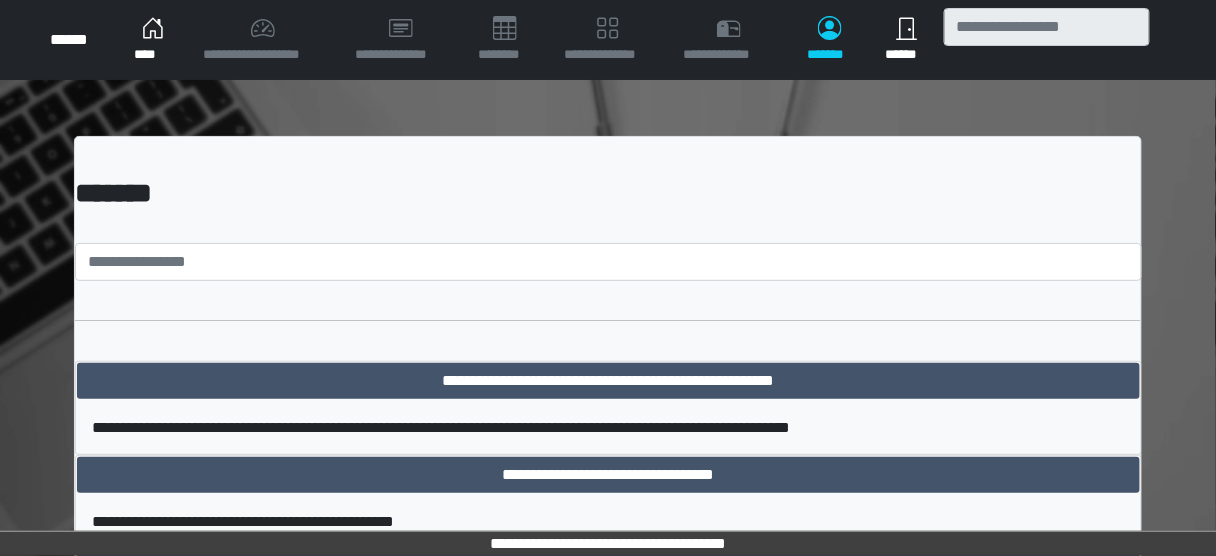 click on "**********" at bounding box center (608, 3196) 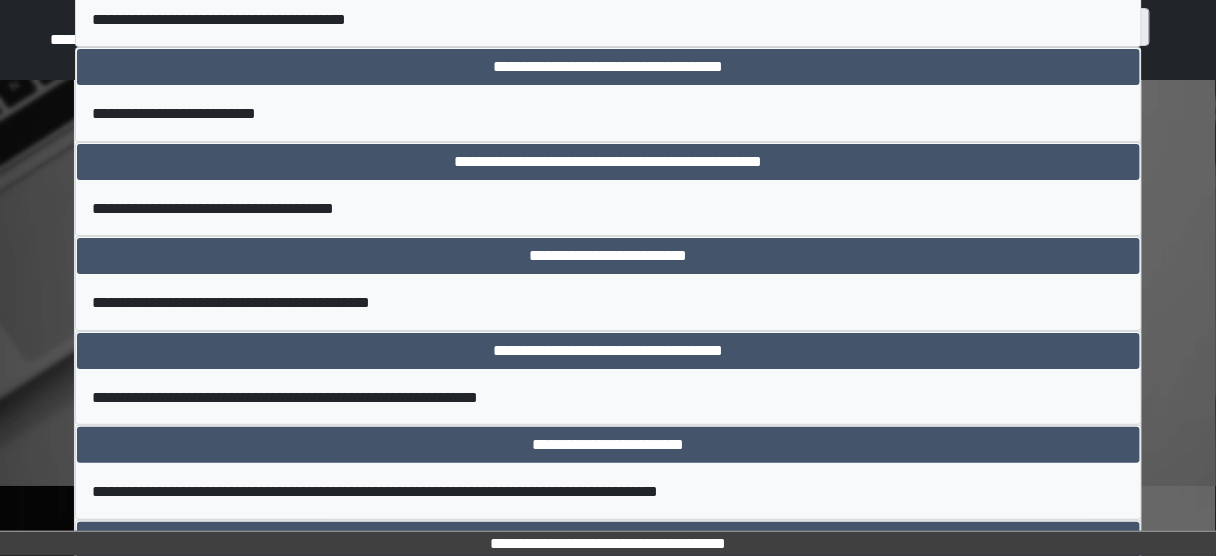 scroll, scrollTop: 1760, scrollLeft: 0, axis: vertical 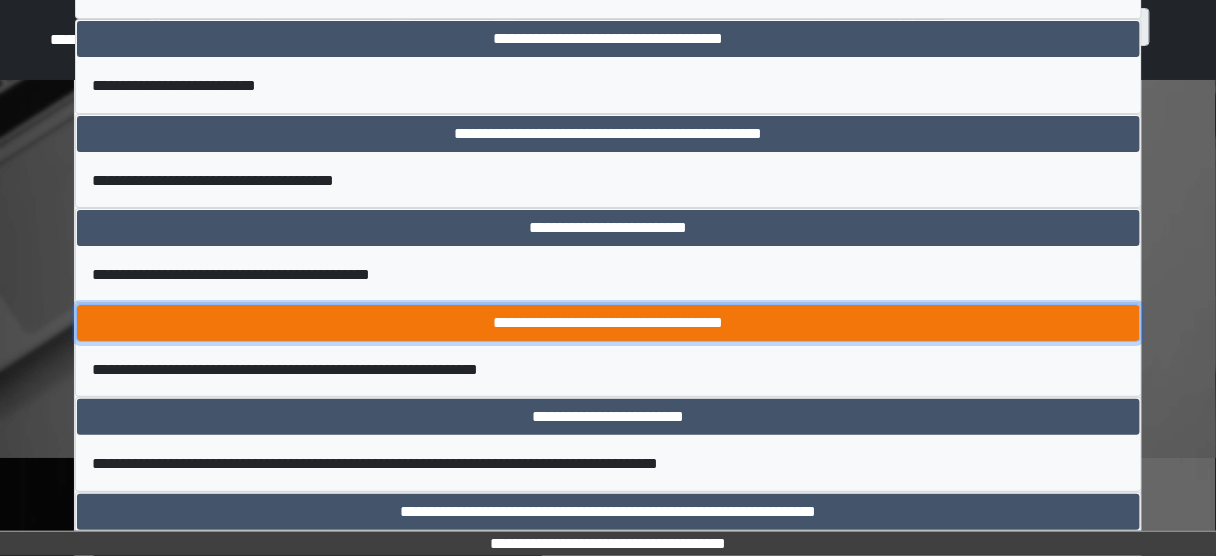 click on "**********" at bounding box center (608, 323) 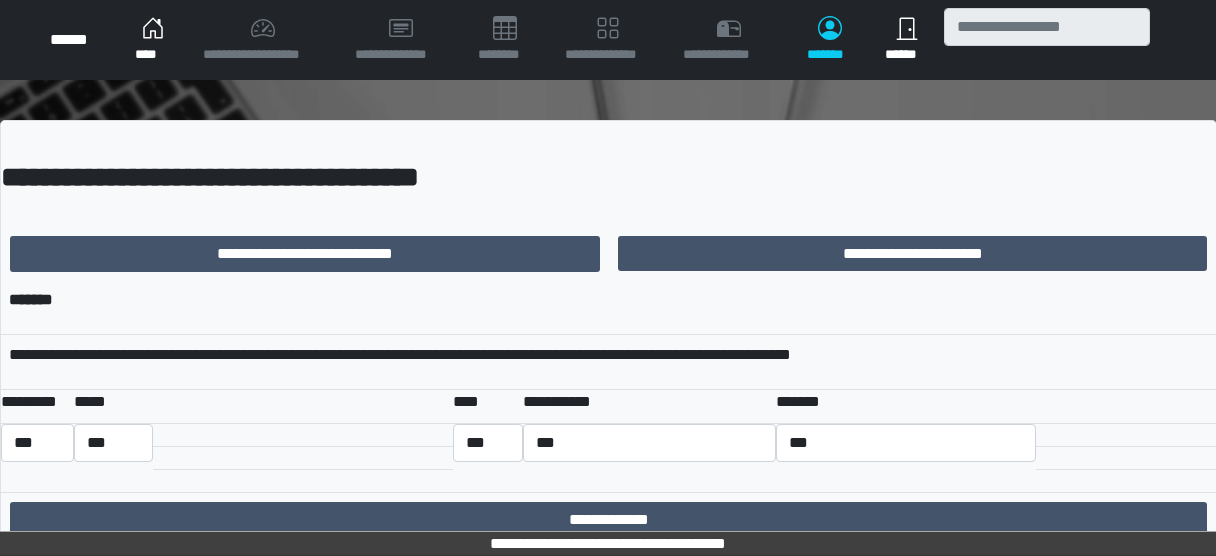 scroll, scrollTop: 0, scrollLeft: 0, axis: both 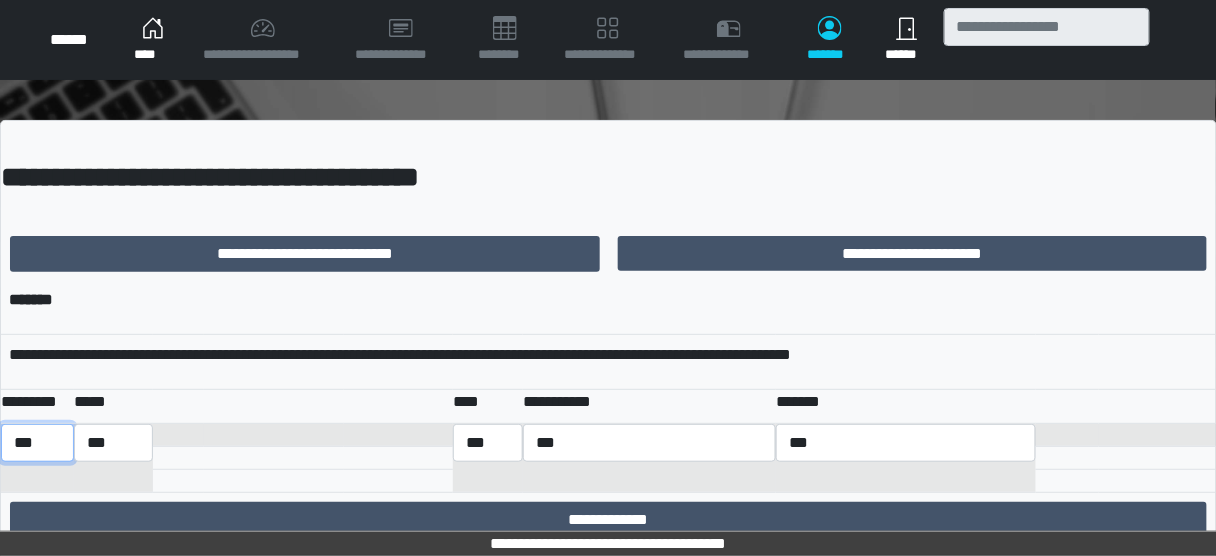 click on "*** *** ******** *** ******** ***** ***" at bounding box center [37, 443] 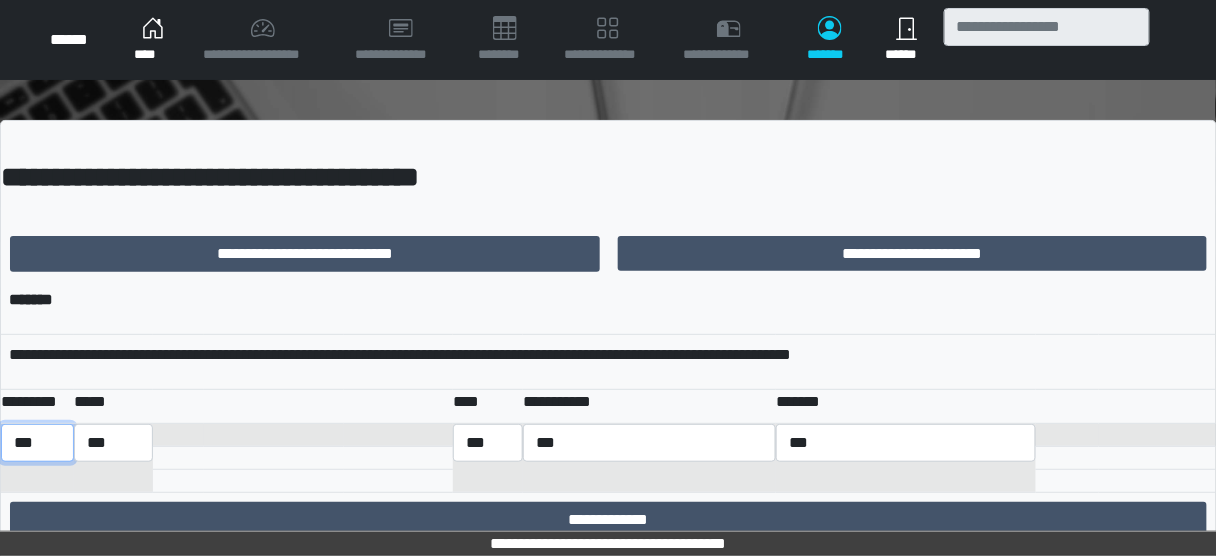 select on "***" 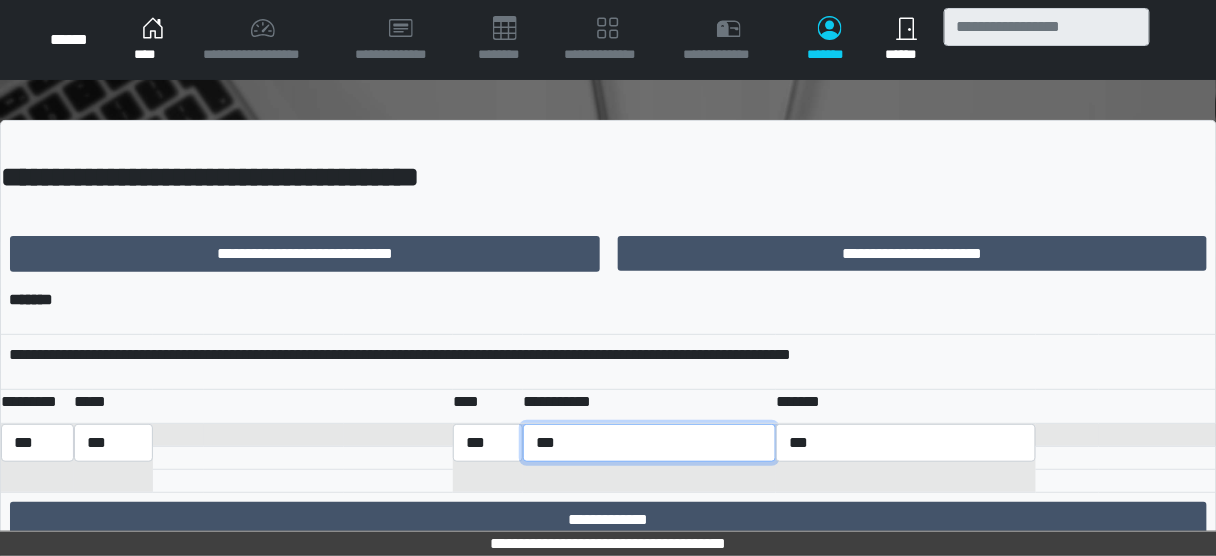 click on "**********" at bounding box center [649, 443] 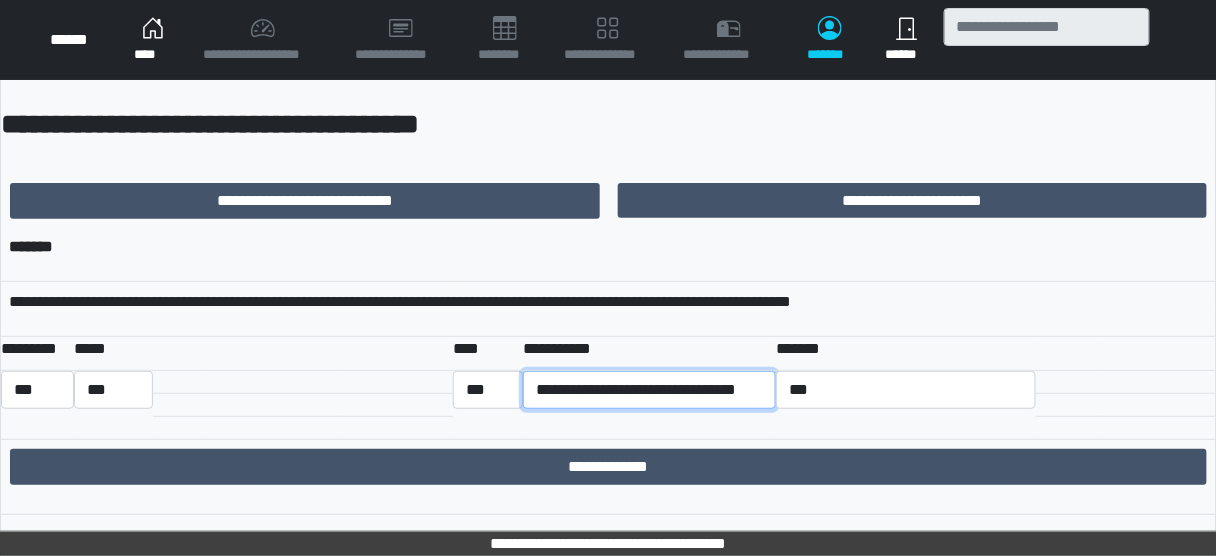 scroll, scrollTop: 160, scrollLeft: 0, axis: vertical 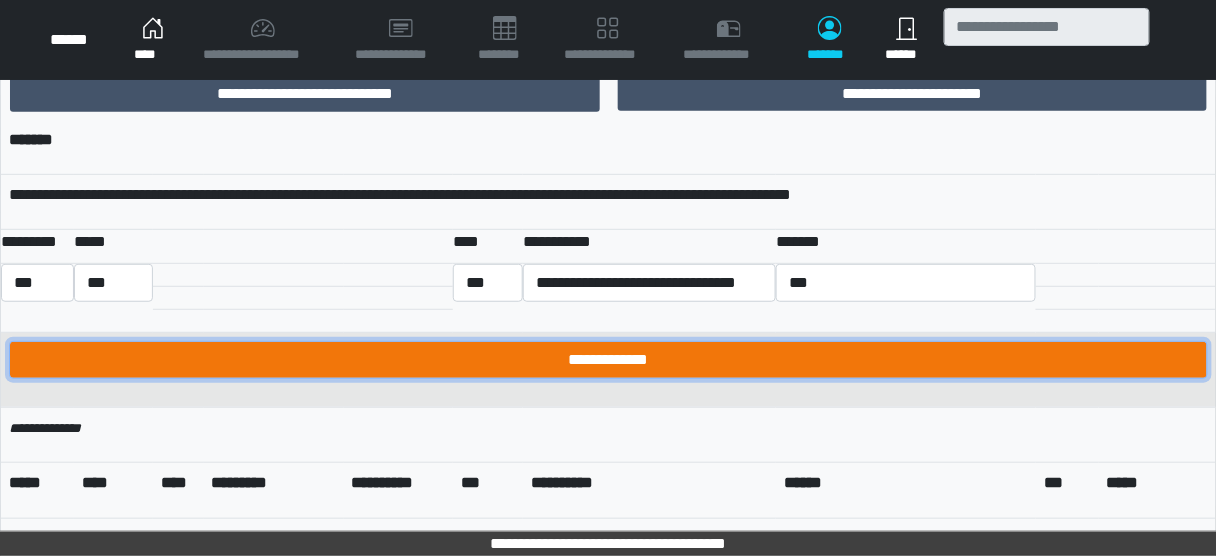 click on "**********" at bounding box center [608, 360] 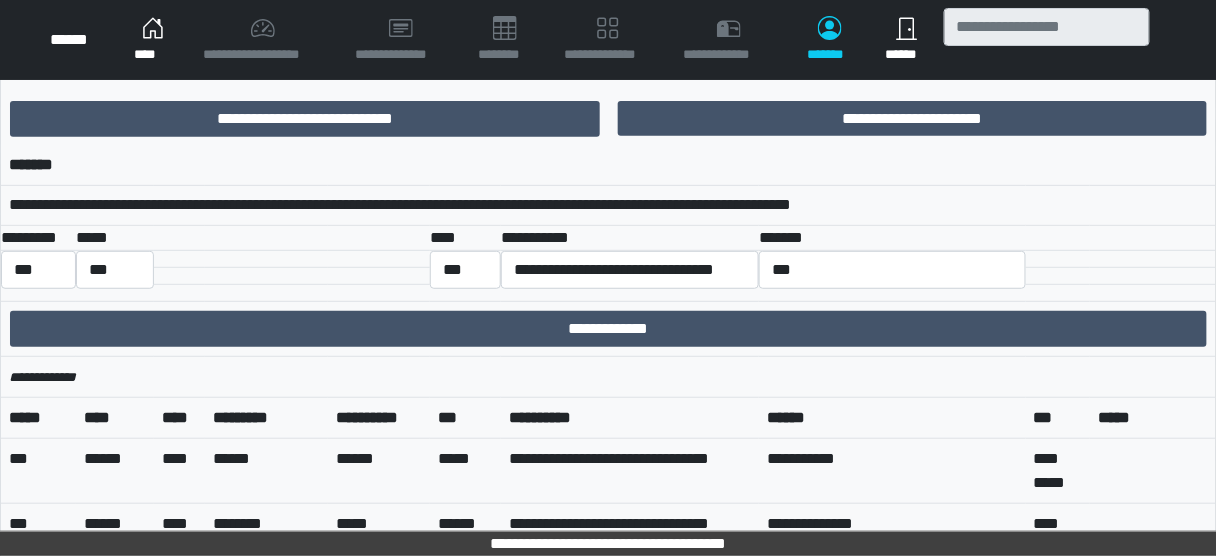 scroll, scrollTop: 0, scrollLeft: 0, axis: both 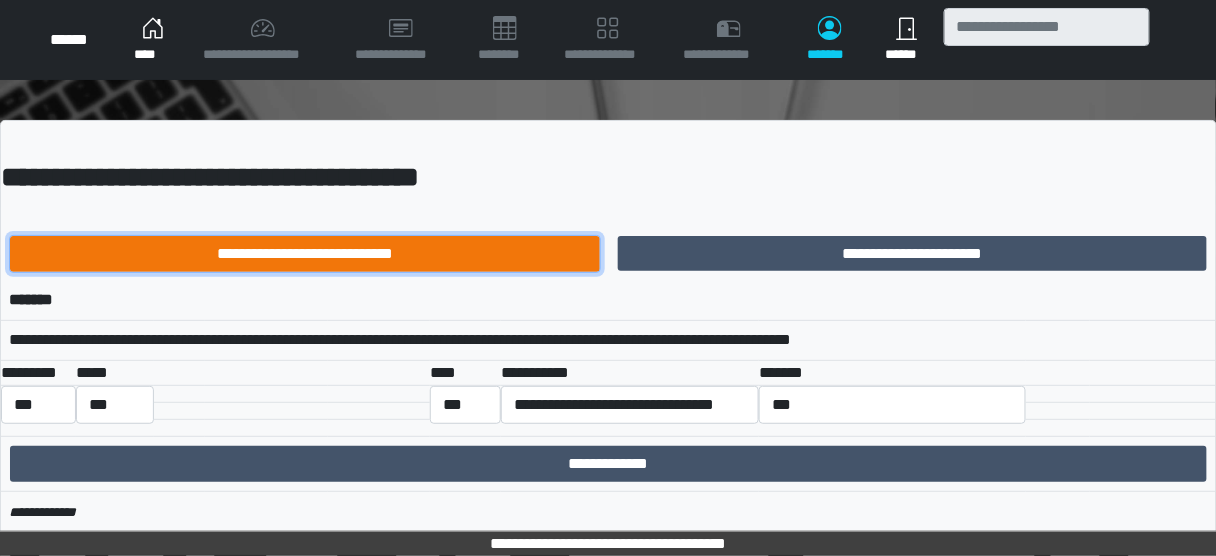 click on "**********" at bounding box center (305, 254) 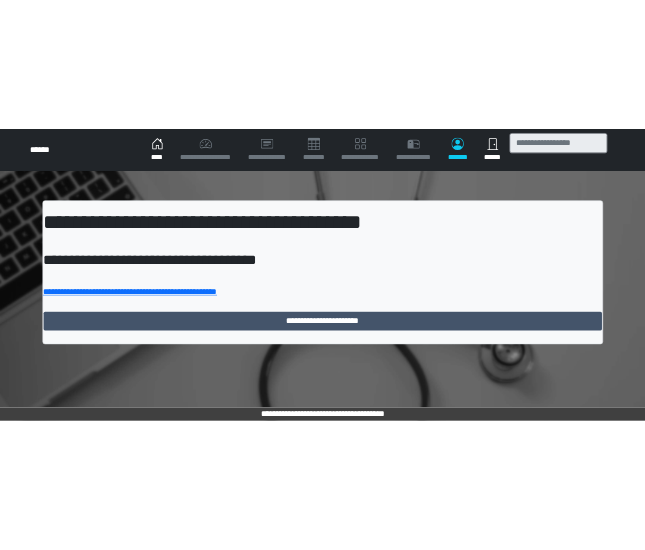 scroll, scrollTop: 0, scrollLeft: 0, axis: both 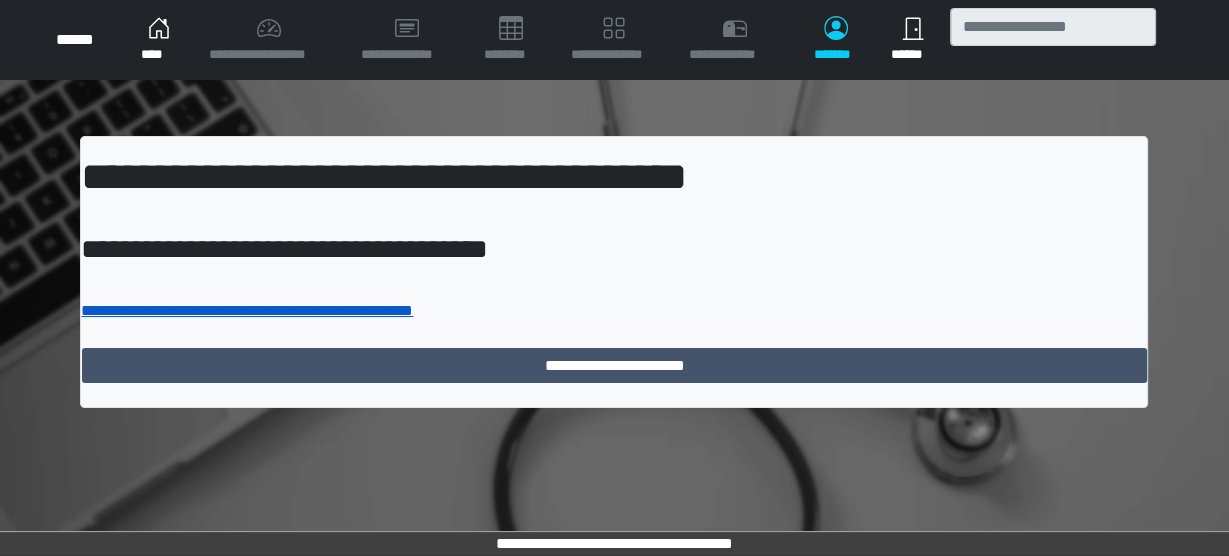 click on "**********" at bounding box center [247, 310] 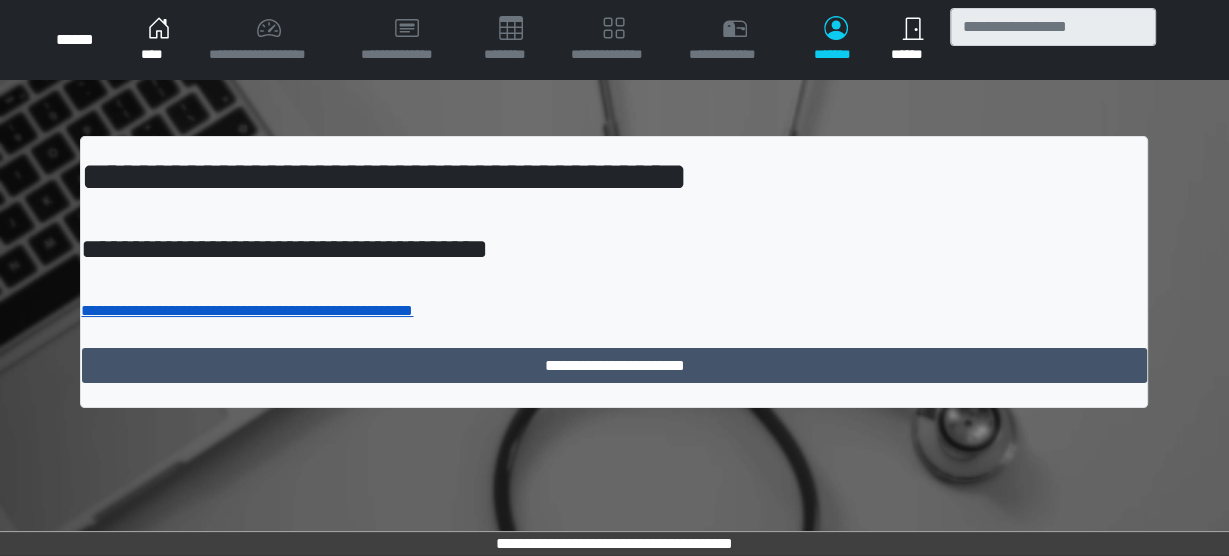 click on "**********" at bounding box center [247, 310] 